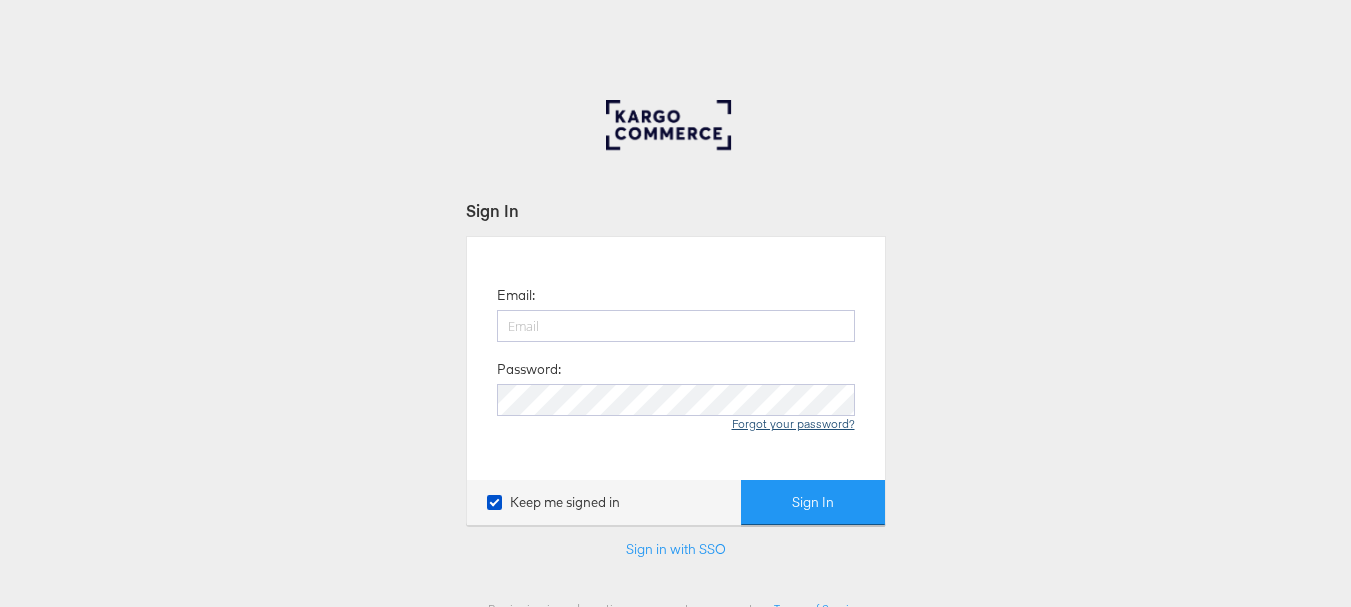 scroll, scrollTop: 0, scrollLeft: 0, axis: both 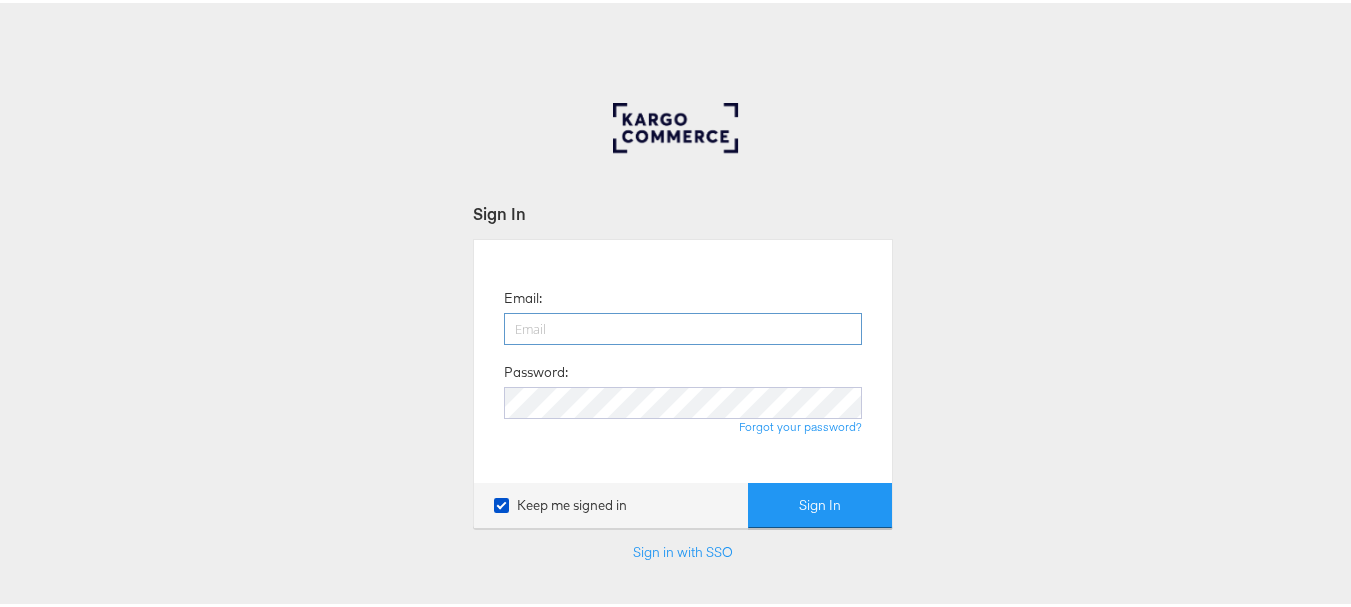 click at bounding box center [683, 326] 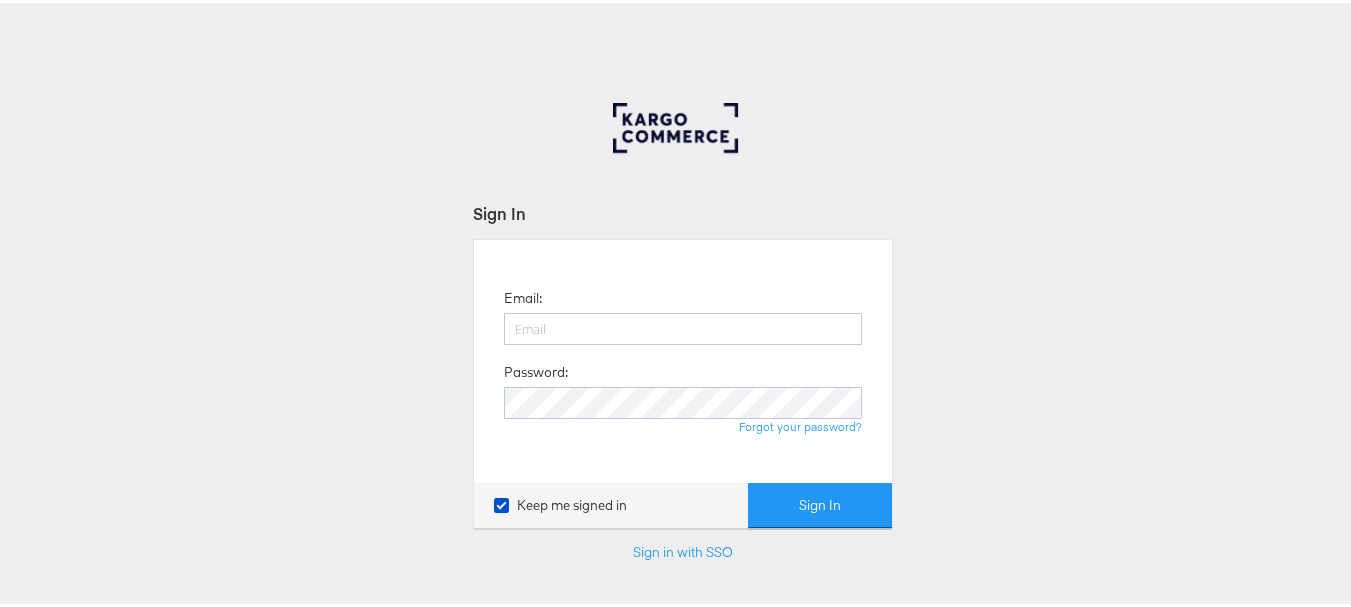 type on "[EMAIL_ADDRESS][DOMAIN_NAME]" 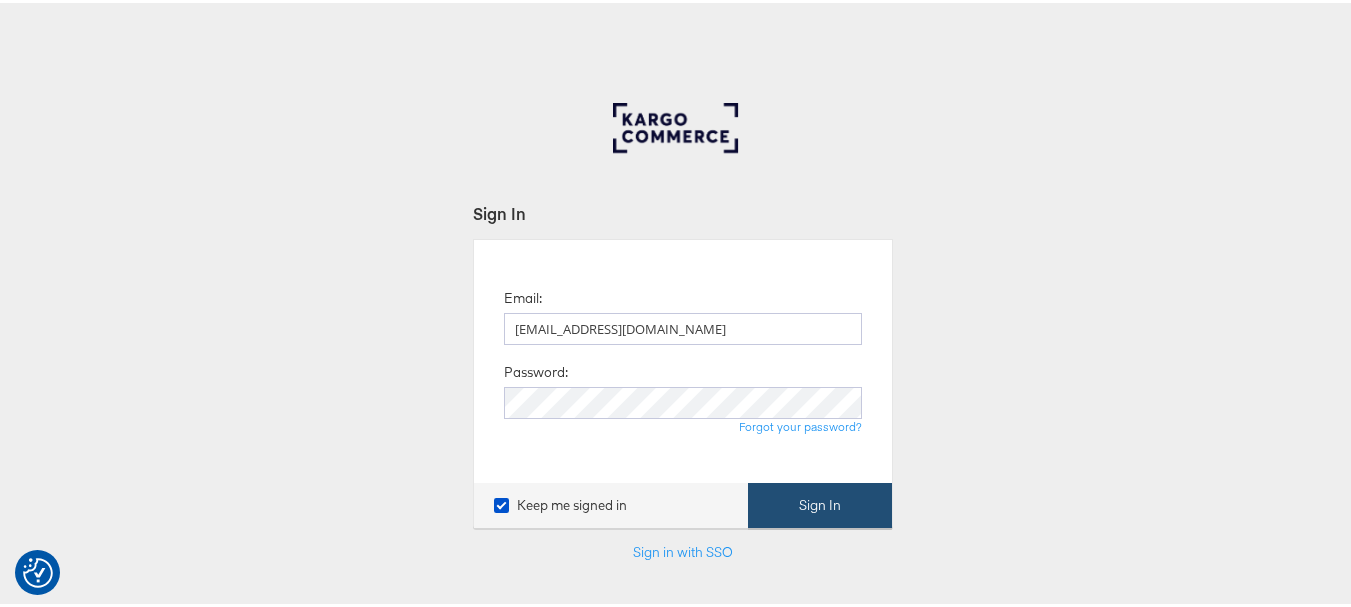 click on "Sign In" at bounding box center [820, 502] 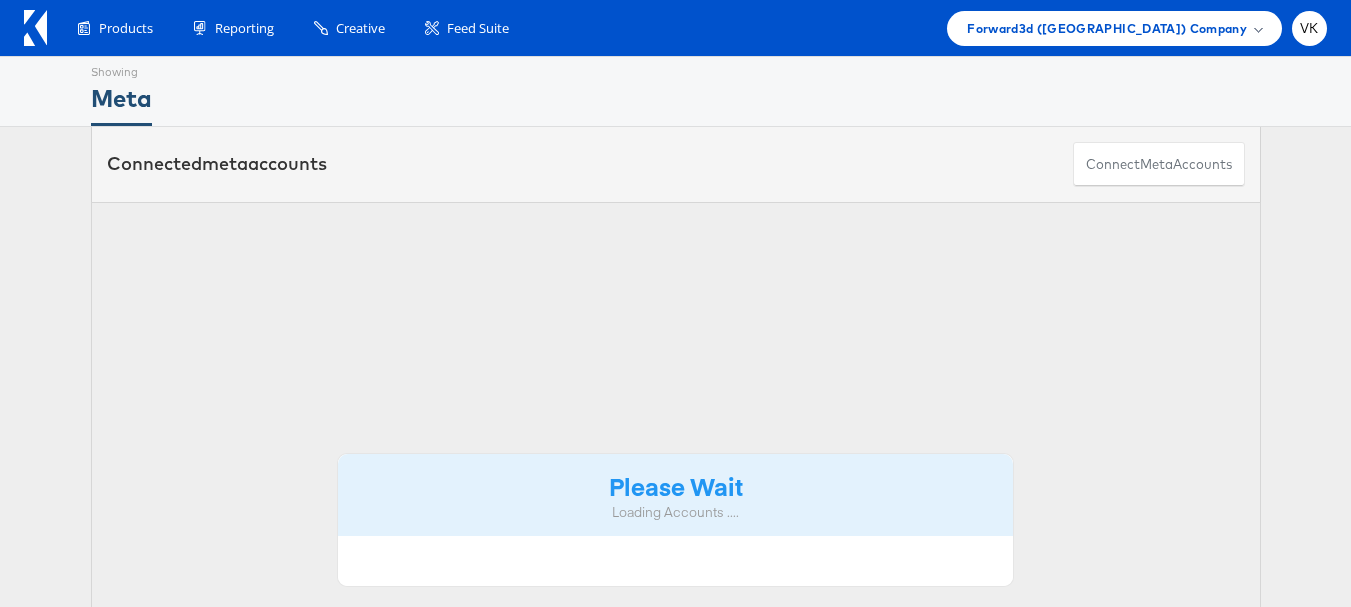 scroll, scrollTop: 0, scrollLeft: 0, axis: both 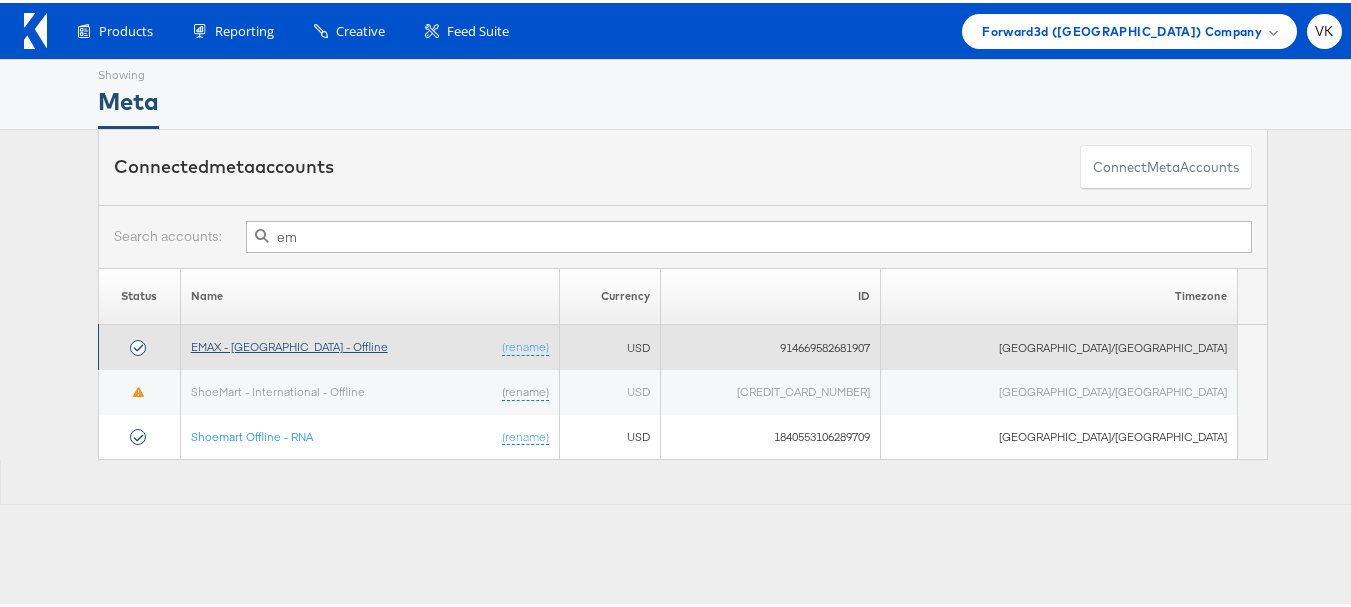 type on "em" 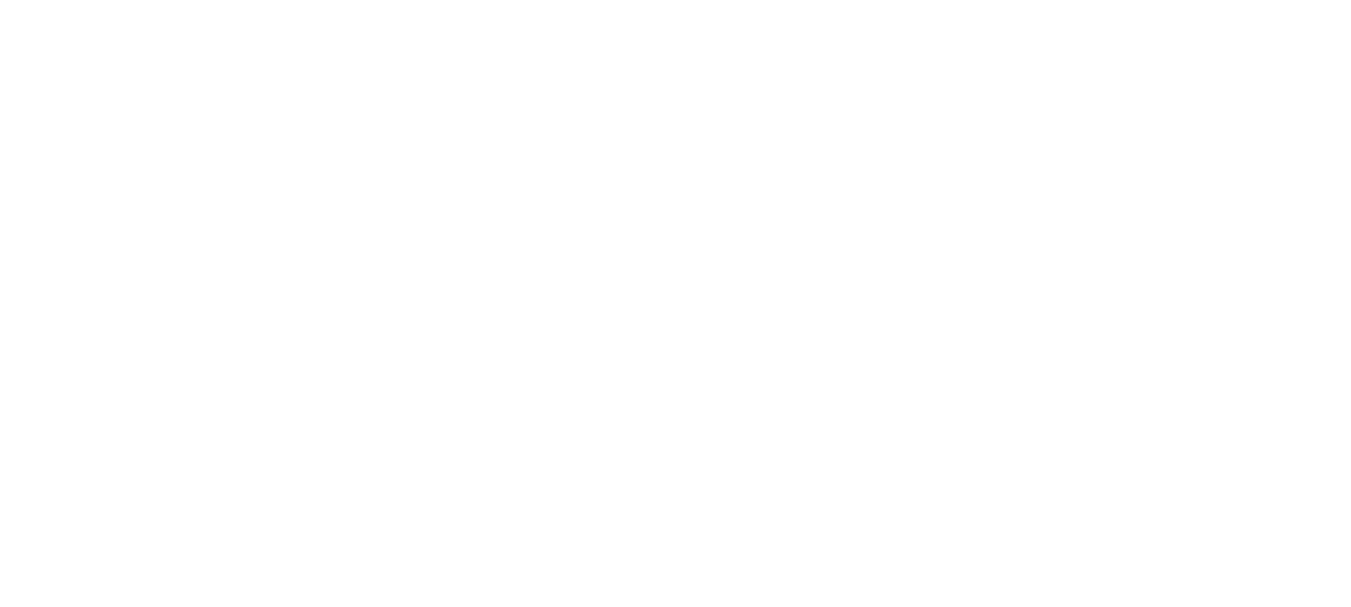 scroll, scrollTop: 0, scrollLeft: 0, axis: both 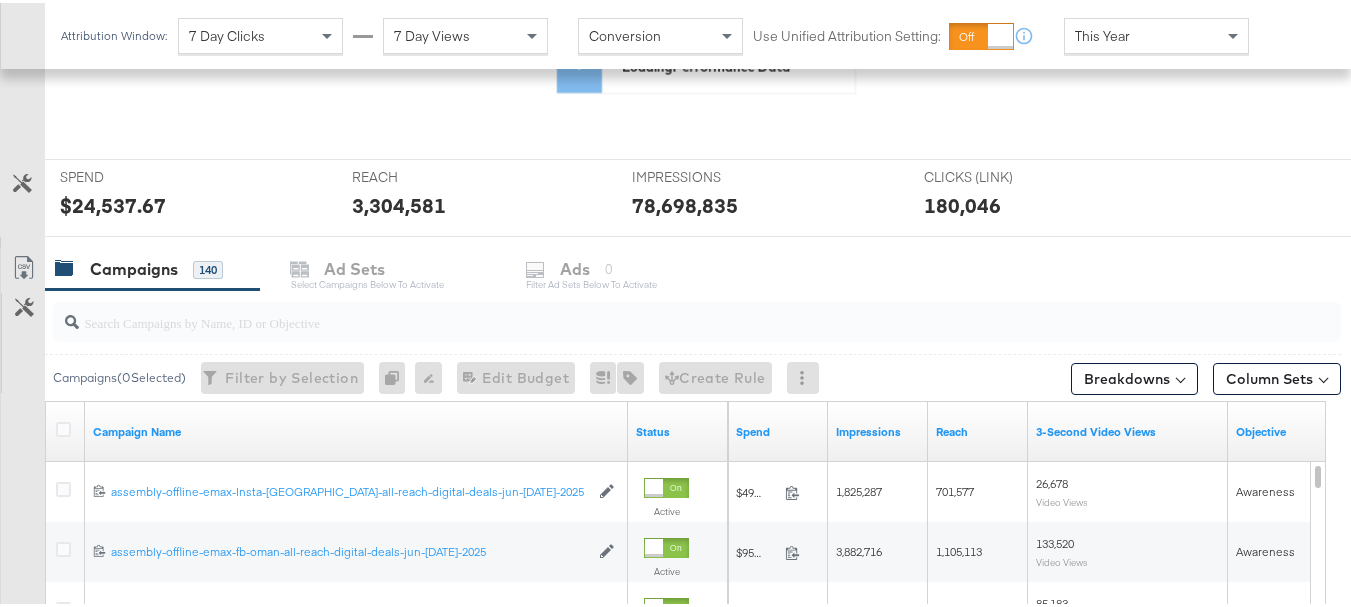 click at bounding box center (653, 311) 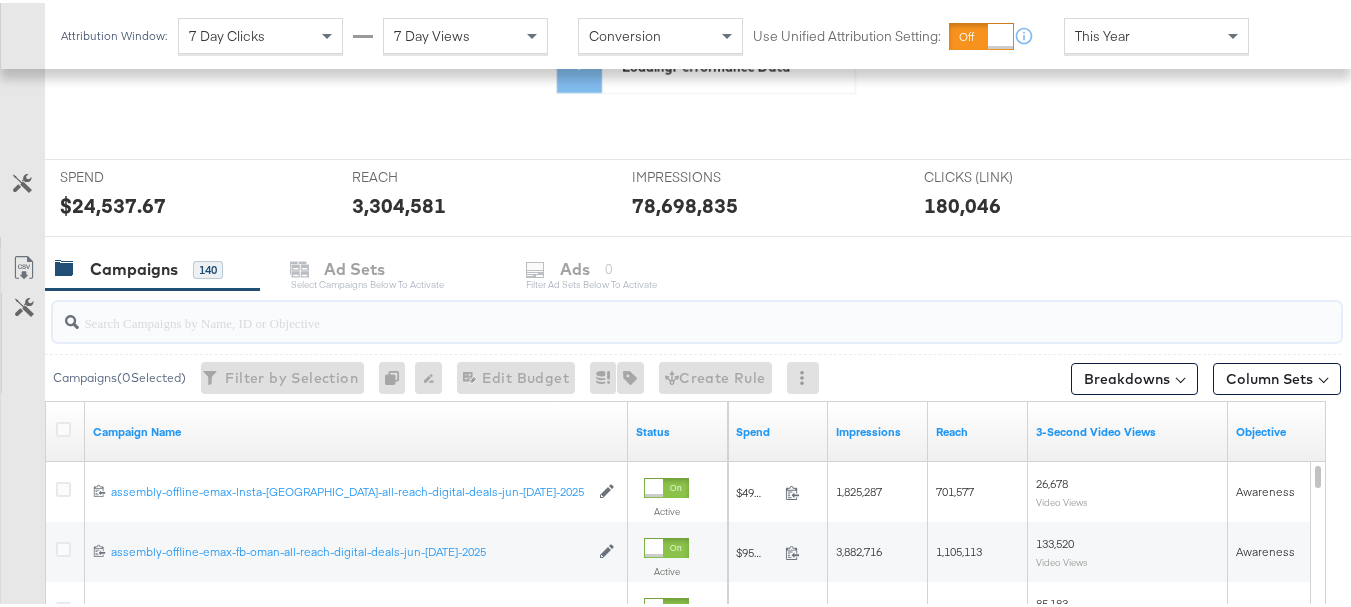 paste on "social-jun-jul-2025" 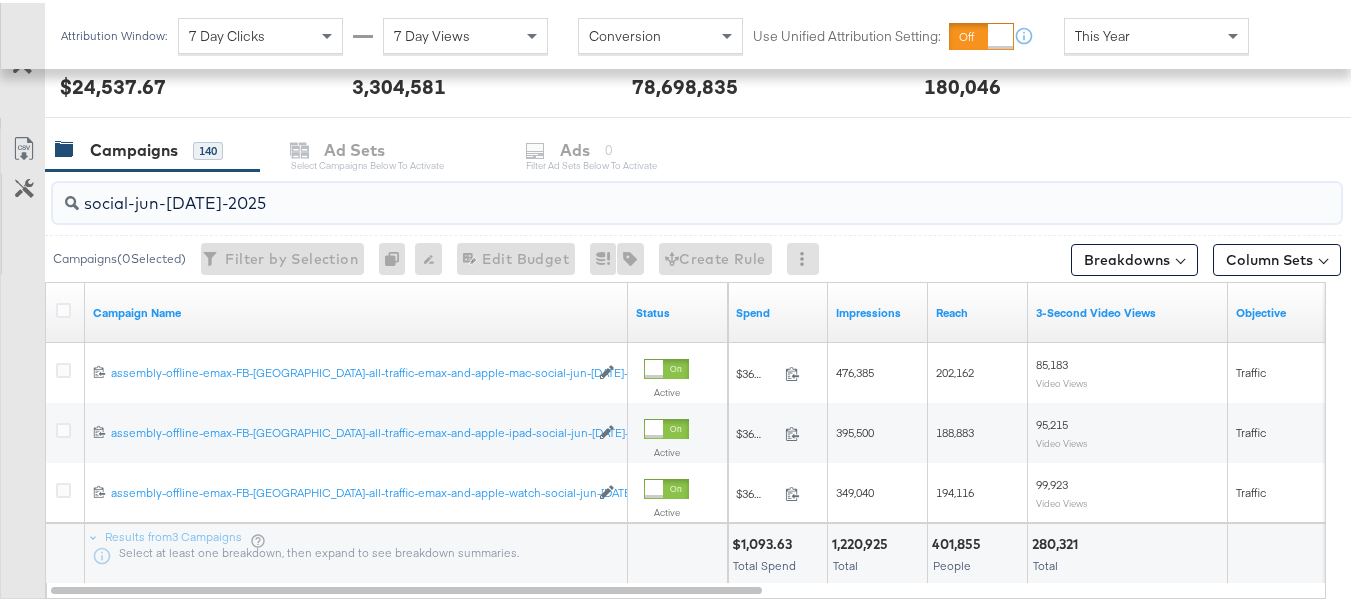 scroll, scrollTop: 739, scrollLeft: 0, axis: vertical 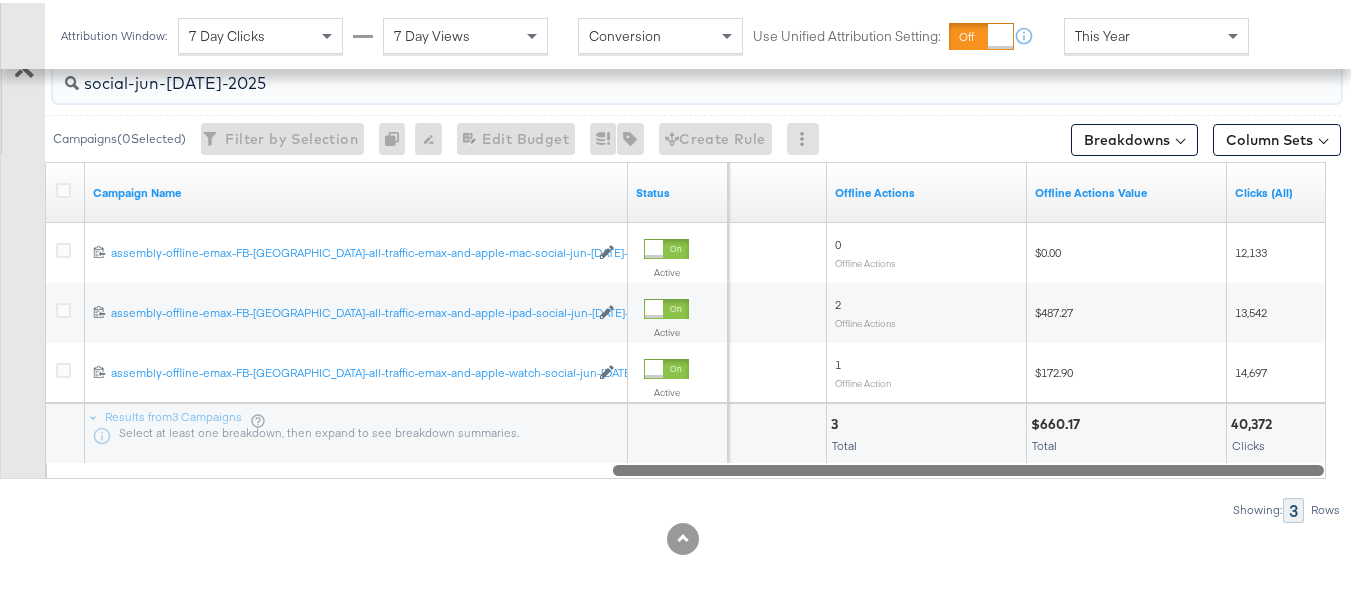 drag, startPoint x: 684, startPoint y: 468, endPoint x: 1365, endPoint y: 472, distance: 681.0117 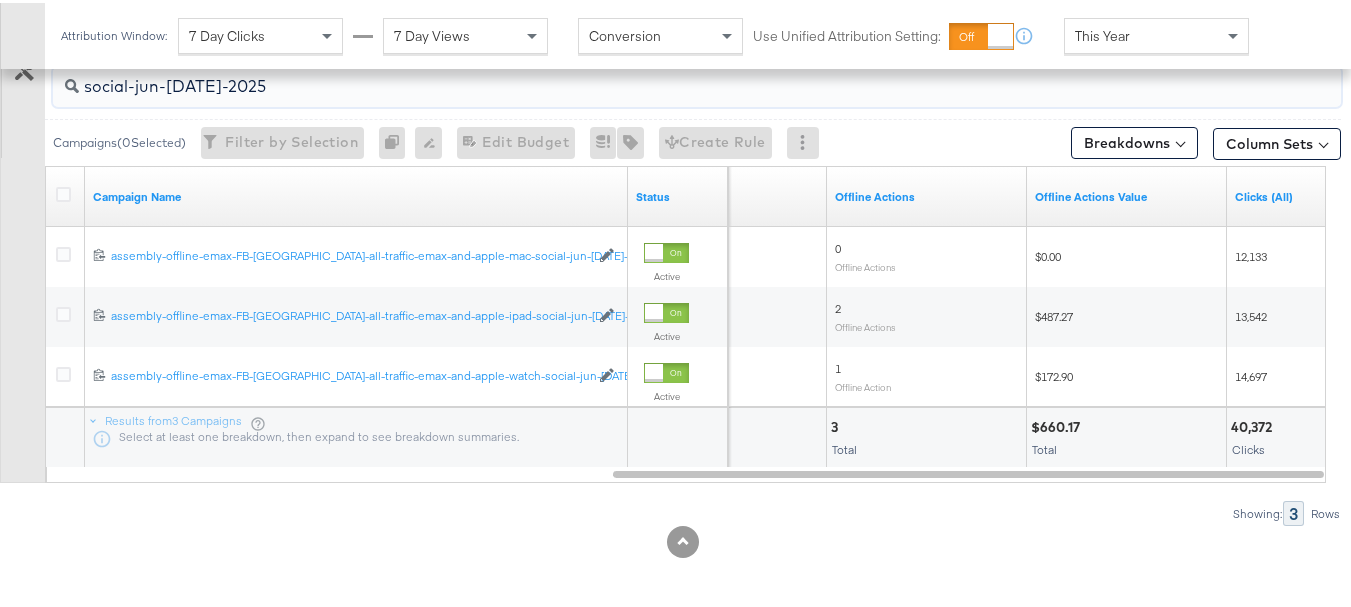 scroll, scrollTop: 910, scrollLeft: 0, axis: vertical 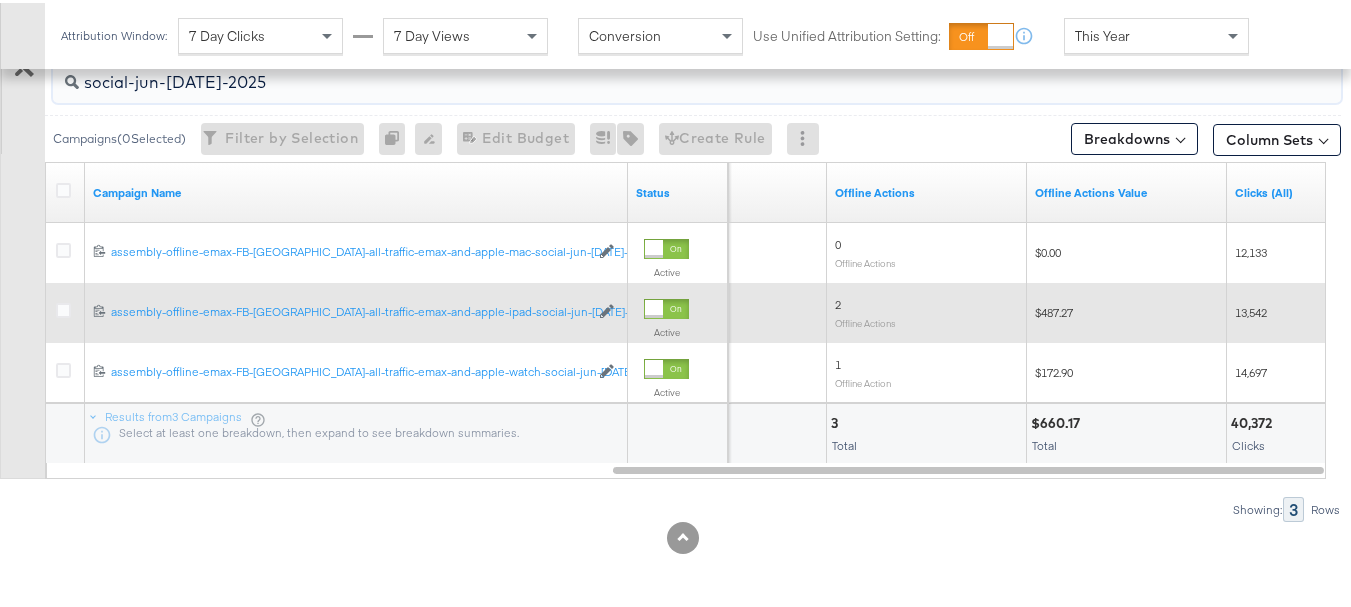 type on "social-jun-jul-2025" 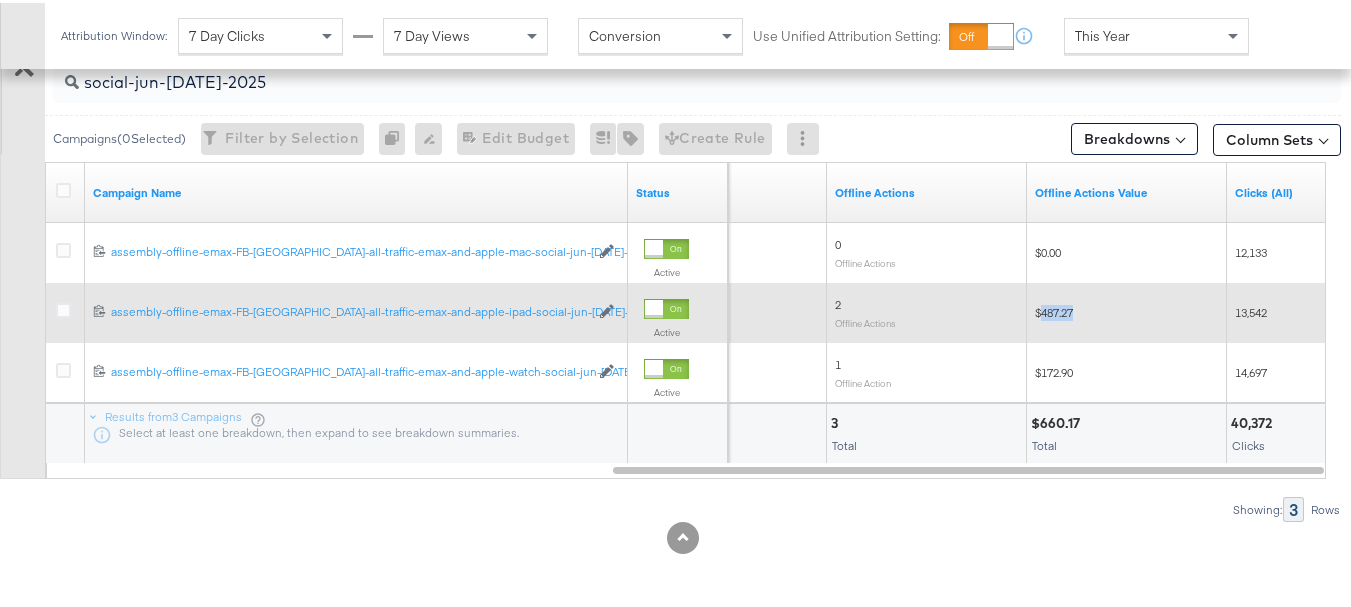 drag, startPoint x: 1078, startPoint y: 305, endPoint x: 1039, endPoint y: 303, distance: 39.051247 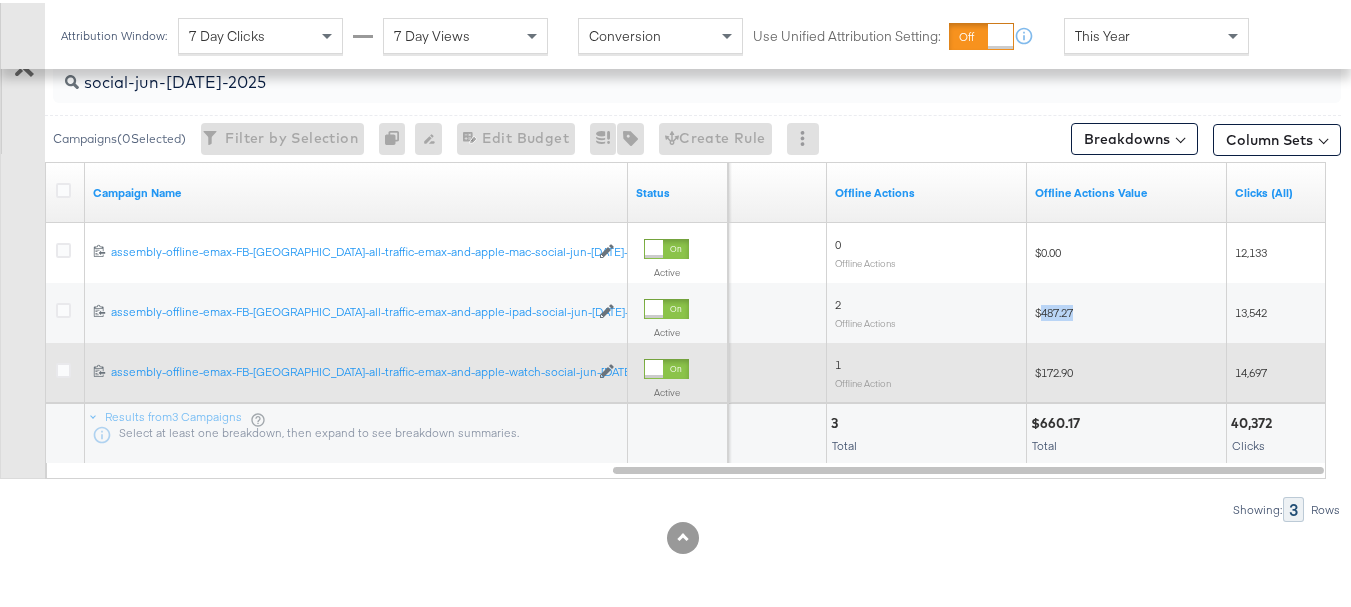 copy on "487.27" 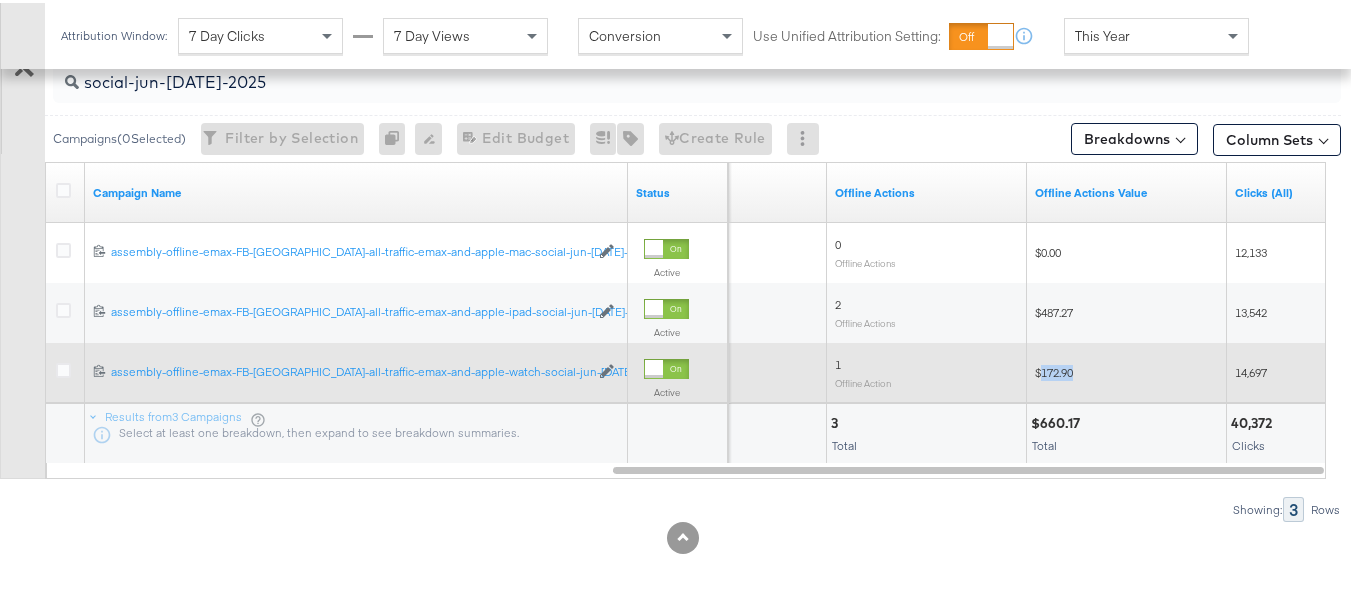 drag, startPoint x: 1081, startPoint y: 370, endPoint x: 1044, endPoint y: 371, distance: 37.01351 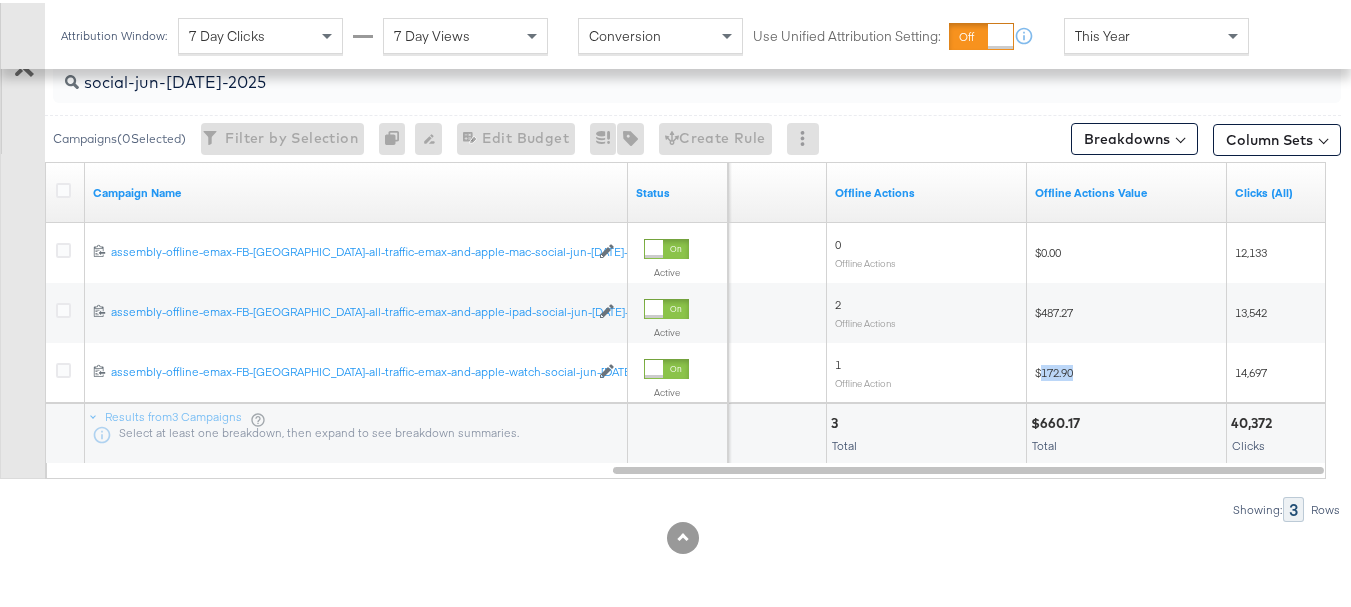 copy on "172.90" 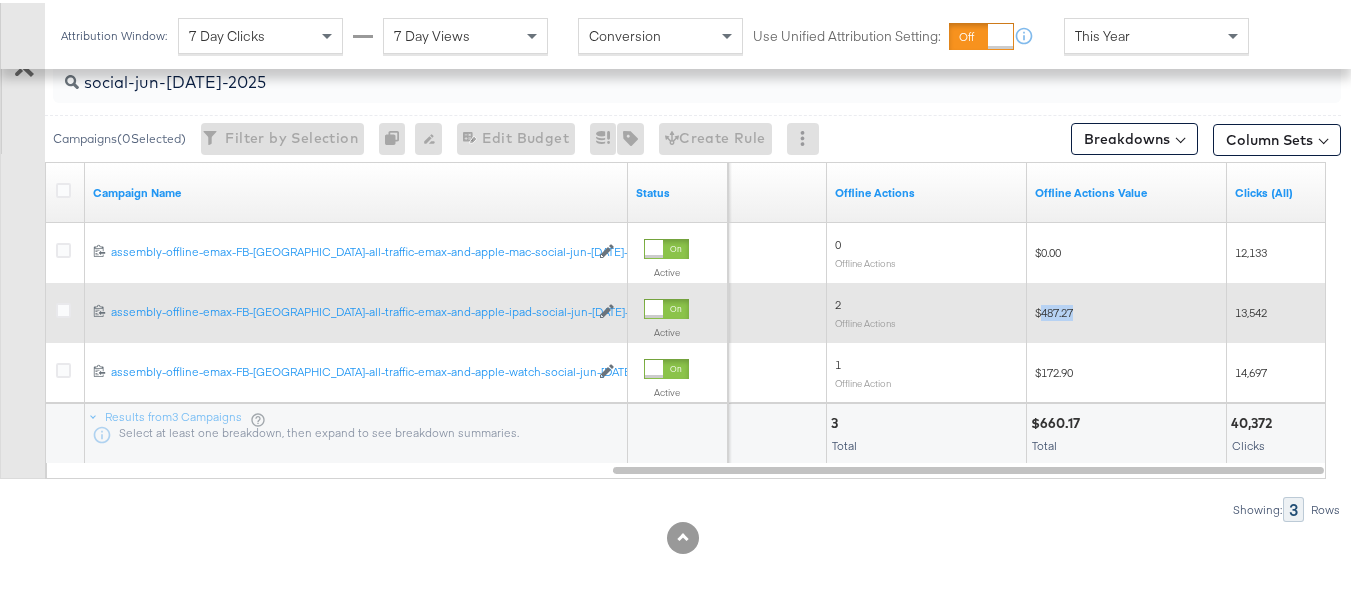 drag, startPoint x: 1080, startPoint y: 303, endPoint x: 1042, endPoint y: 304, distance: 38.013157 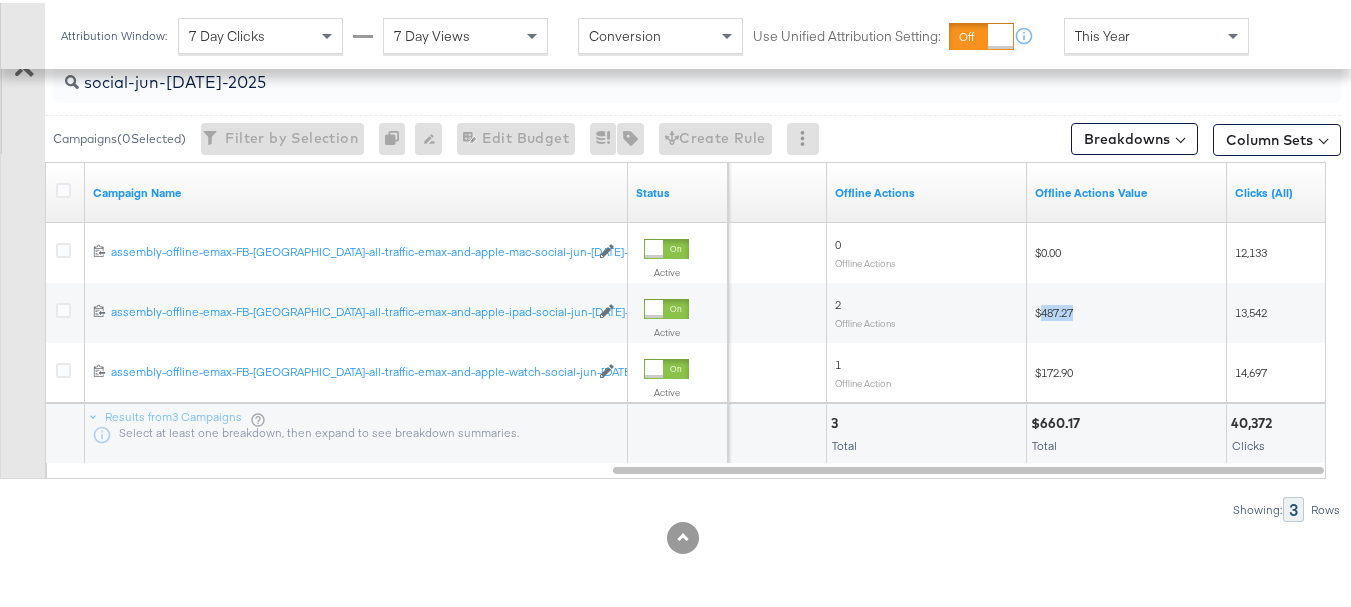 copy on "487.27" 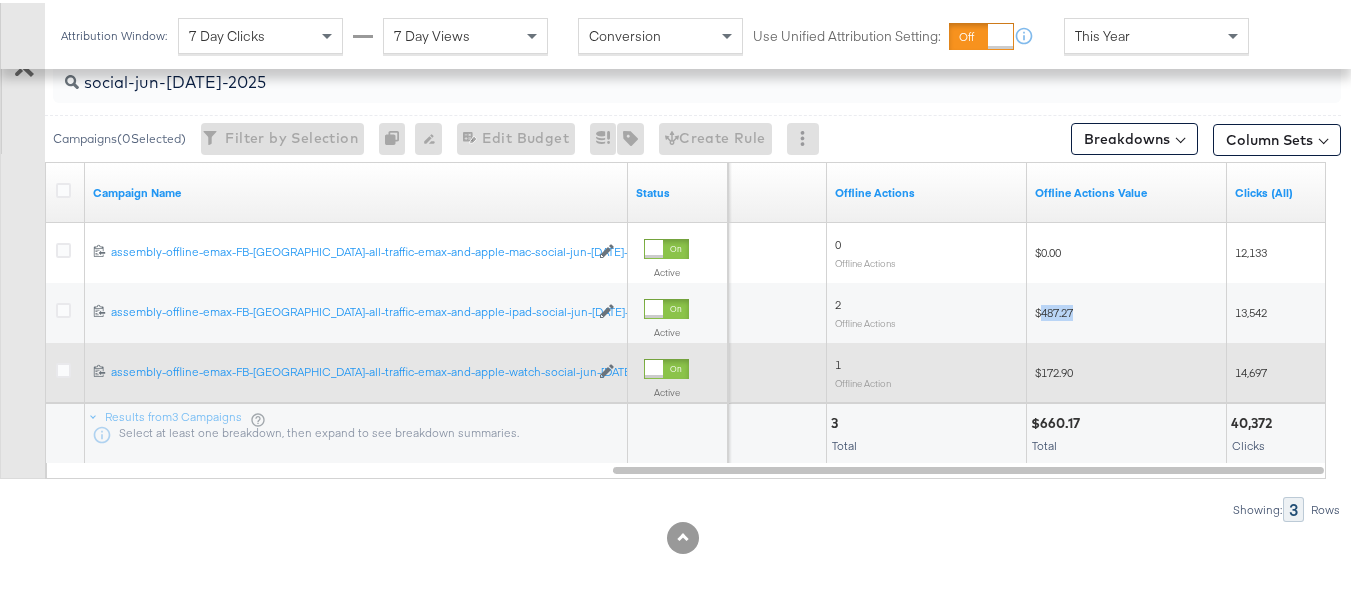 copy on "487.27" 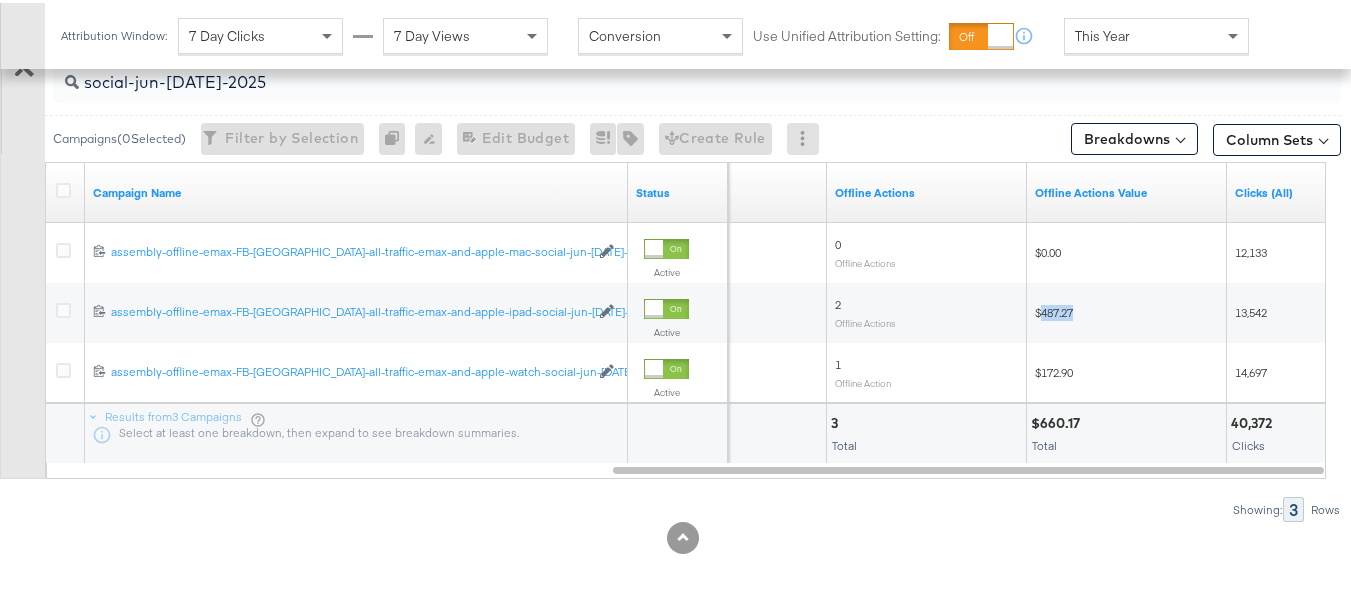 copy on "487.27" 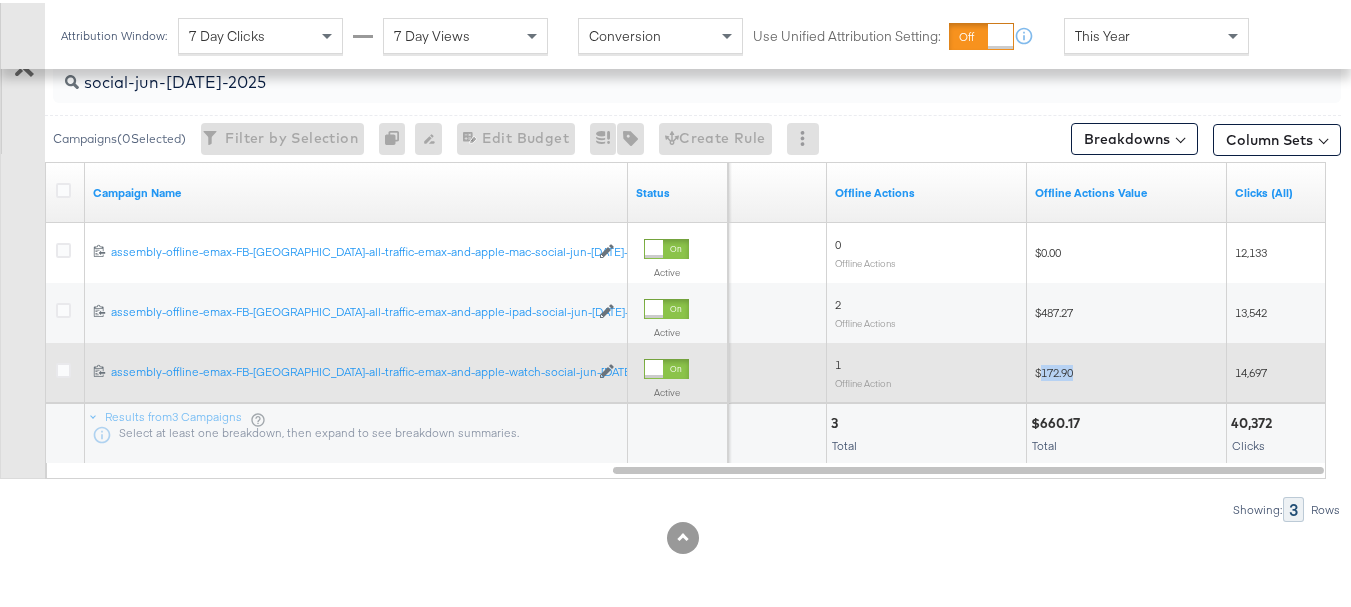 drag, startPoint x: 1079, startPoint y: 364, endPoint x: 1042, endPoint y: 369, distance: 37.336308 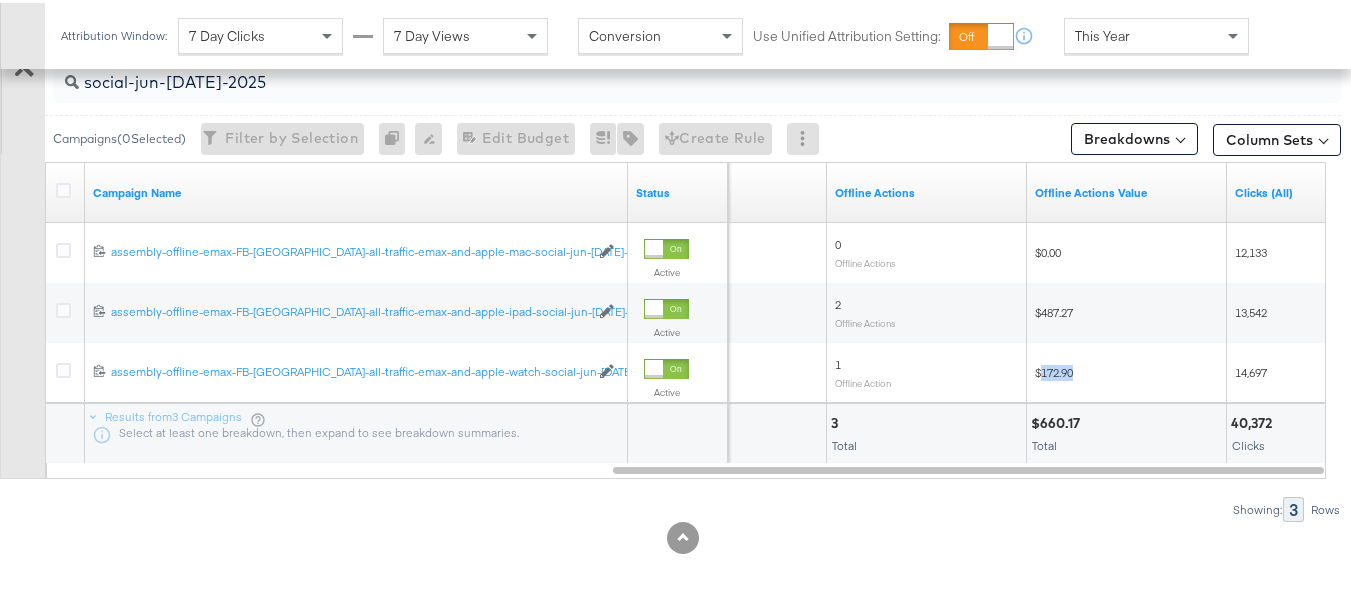 copy on "172.90" 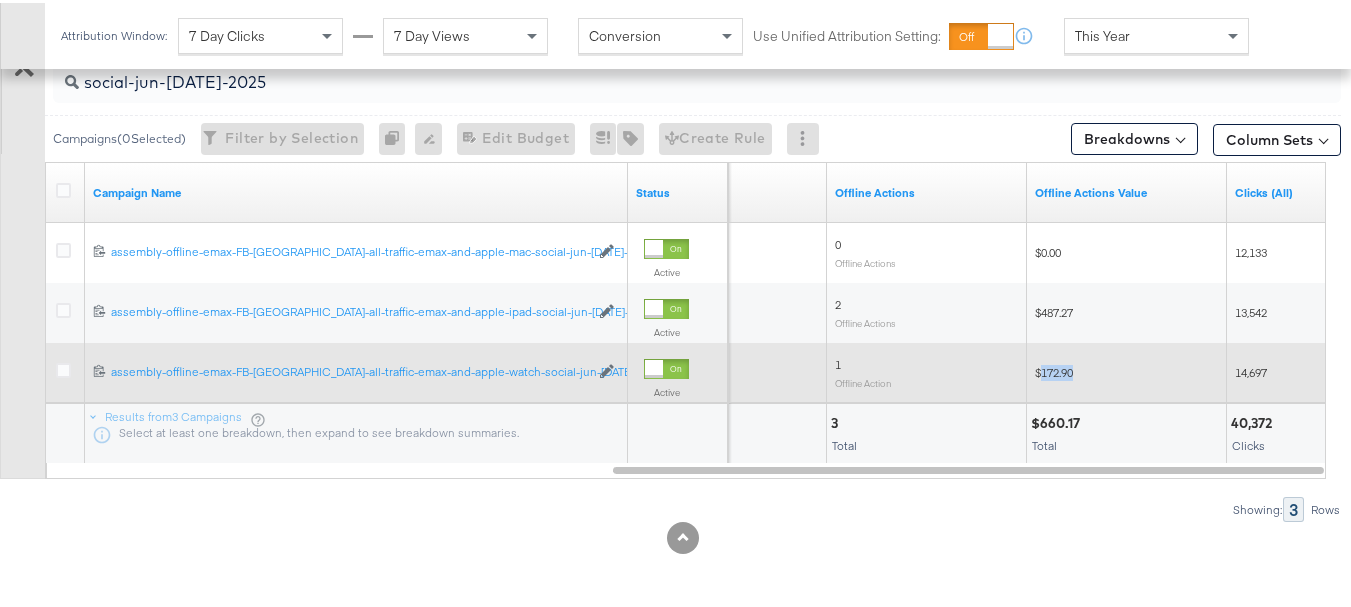 type 